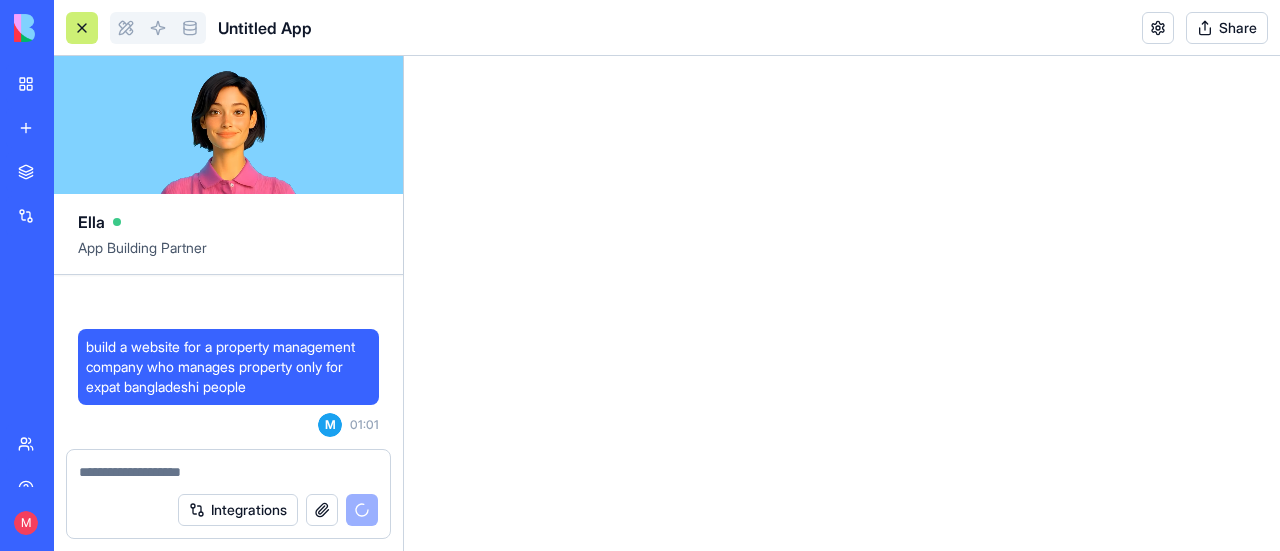 scroll, scrollTop: 0, scrollLeft: 0, axis: both 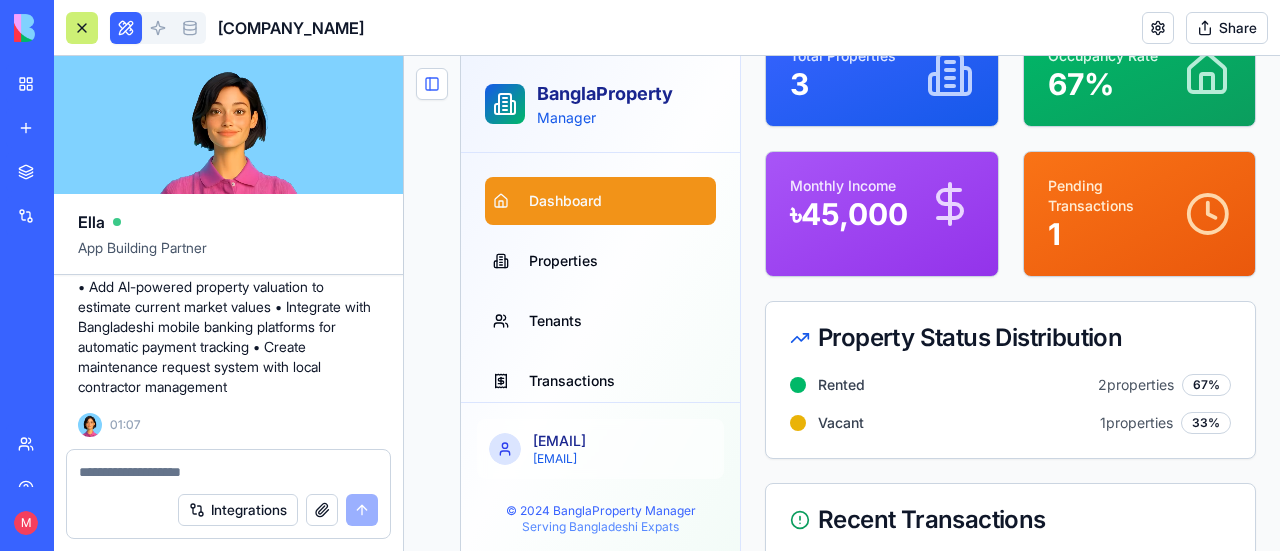 click 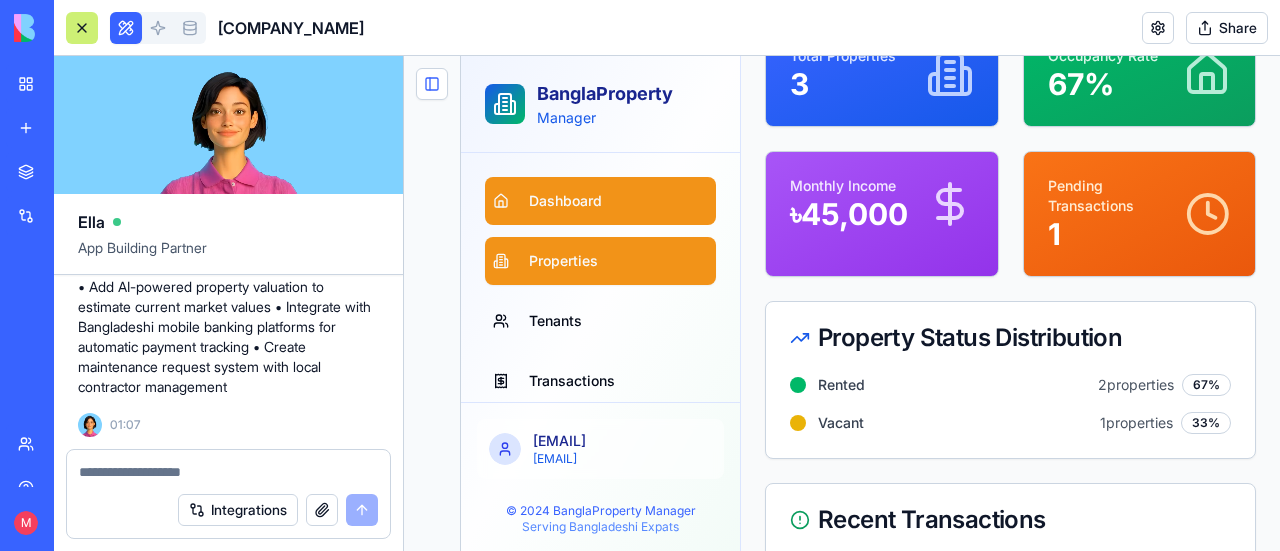 click on "Properties" at bounding box center (563, 261) 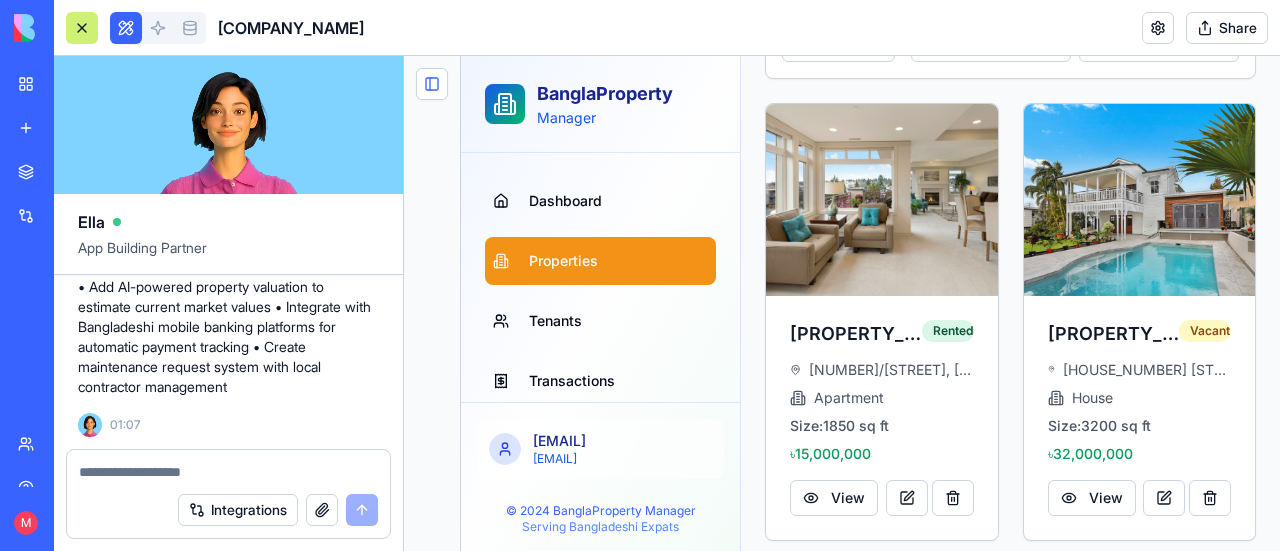 scroll, scrollTop: 0, scrollLeft: 0, axis: both 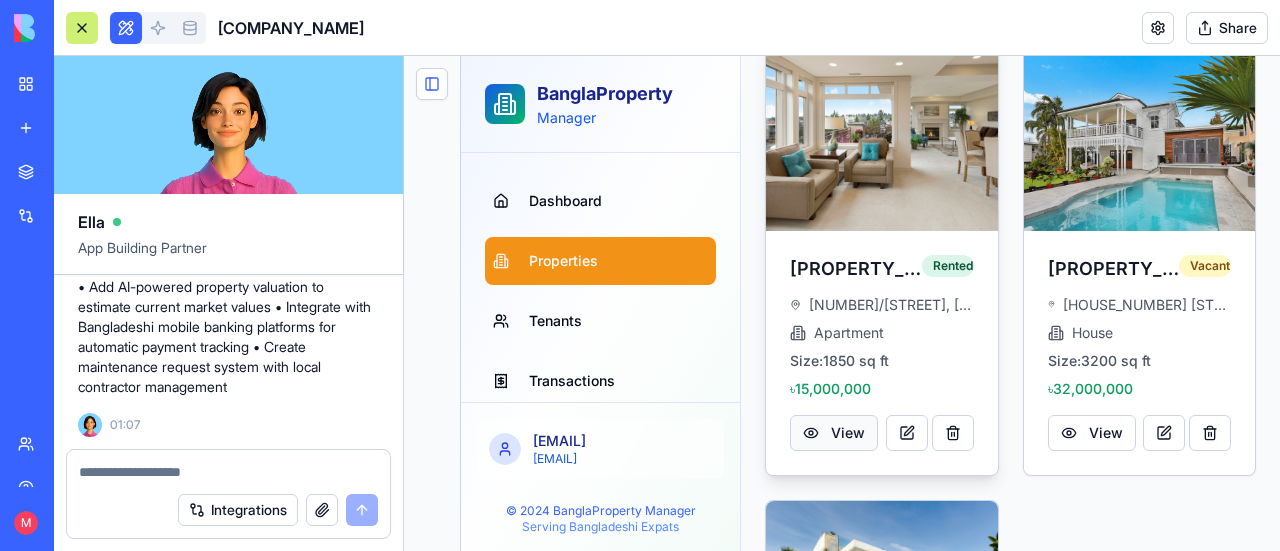 click on "View" at bounding box center [834, 433] 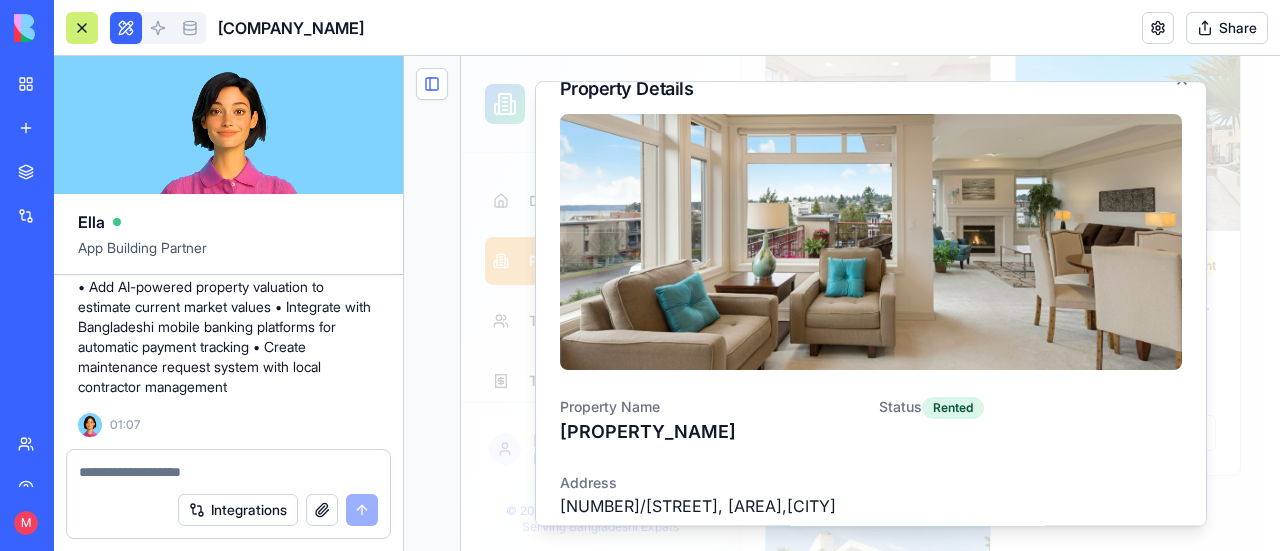 scroll, scrollTop: 0, scrollLeft: 0, axis: both 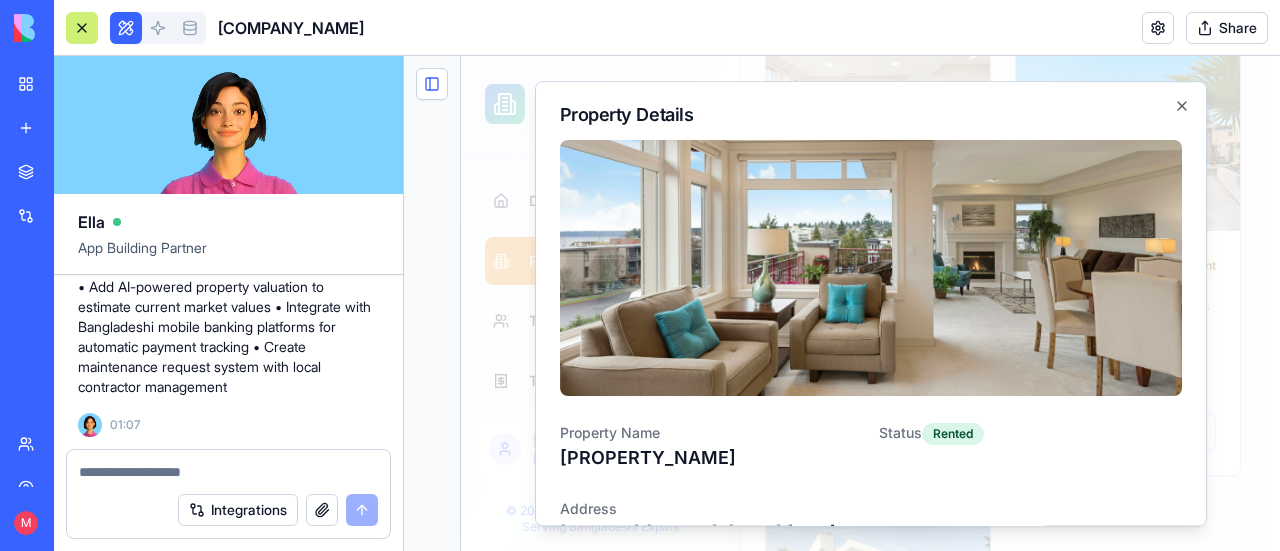 click on "Status" at bounding box center [900, 432] 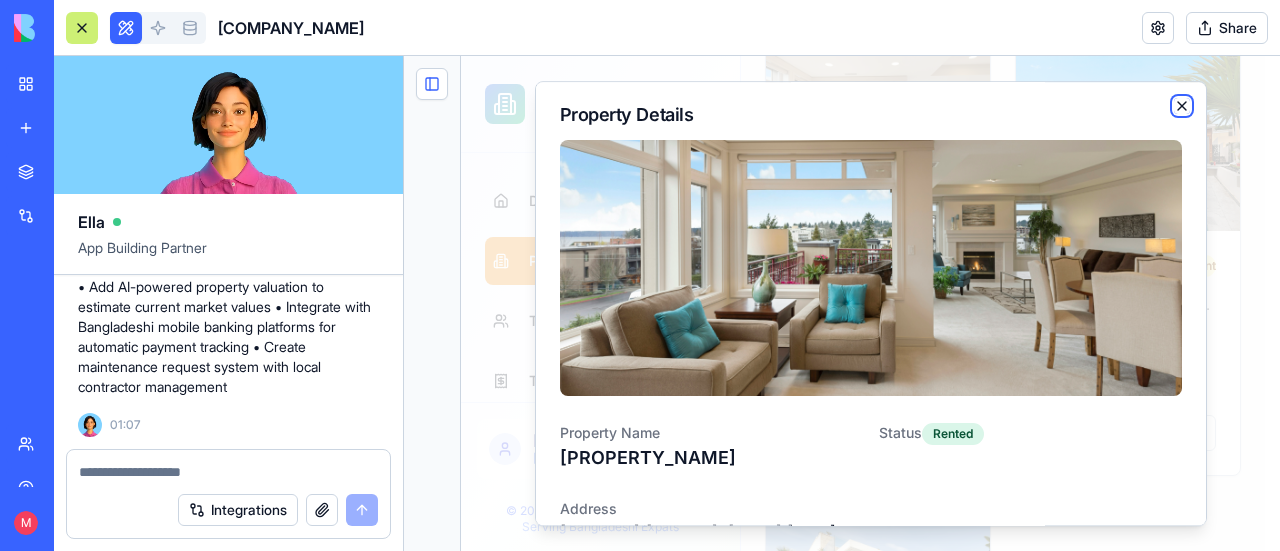 click 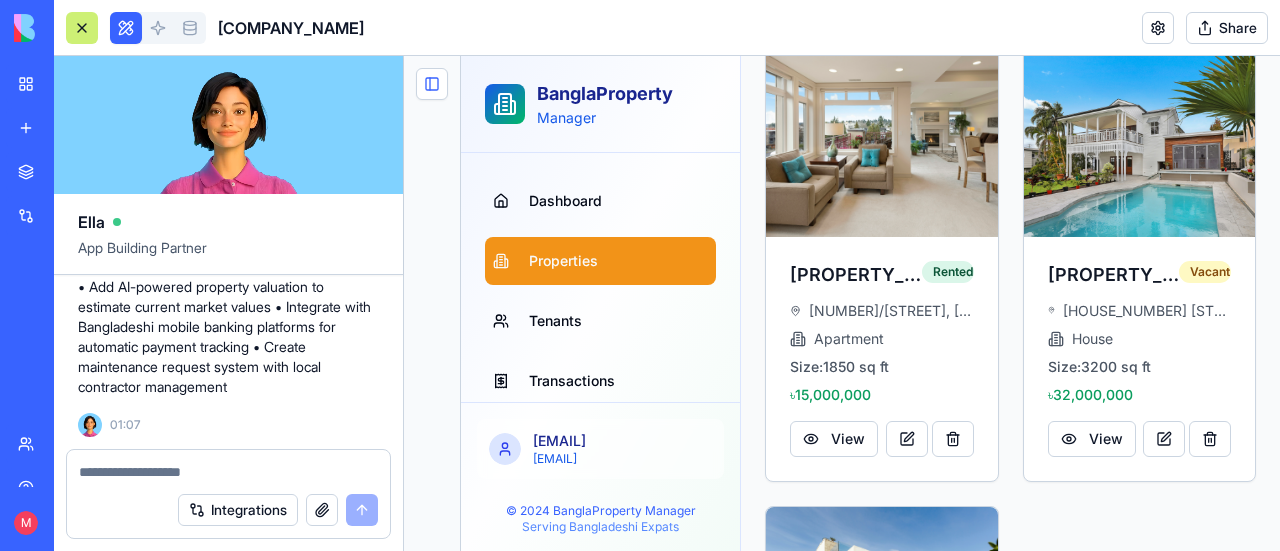 scroll, scrollTop: 204, scrollLeft: 0, axis: vertical 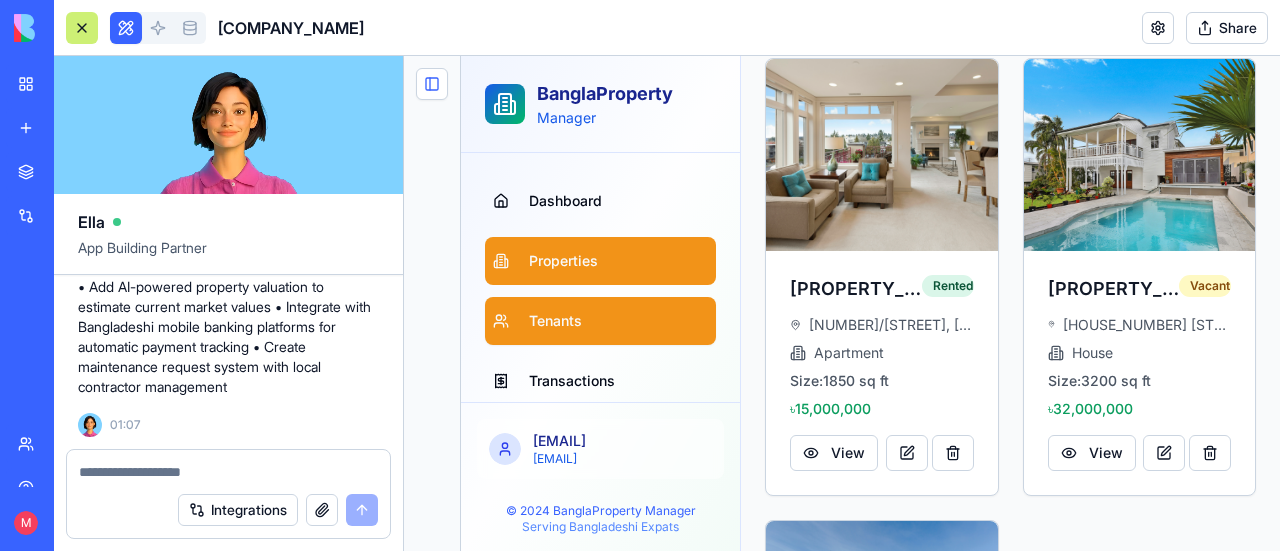 click on "Tenants" at bounding box center [600, 321] 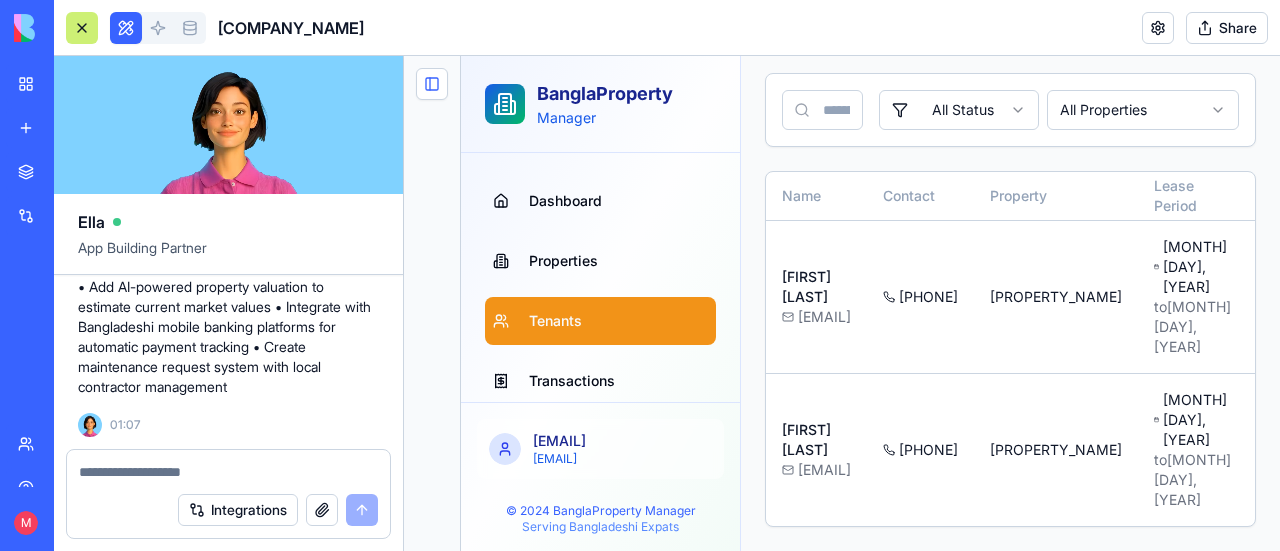 scroll, scrollTop: 104, scrollLeft: 0, axis: vertical 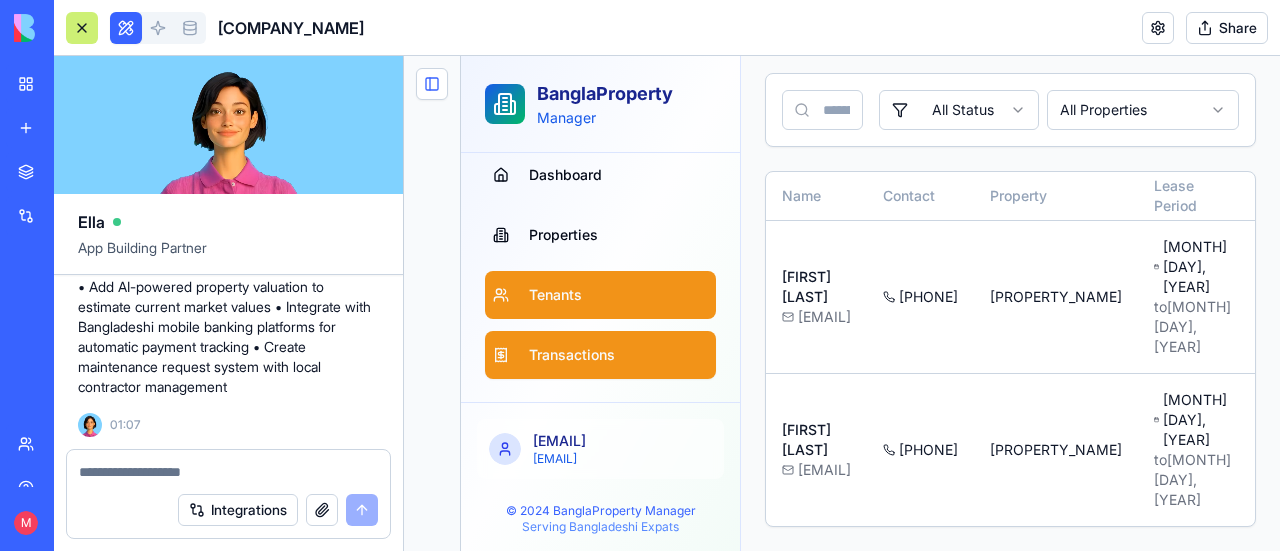click on "Transactions" at bounding box center (572, 355) 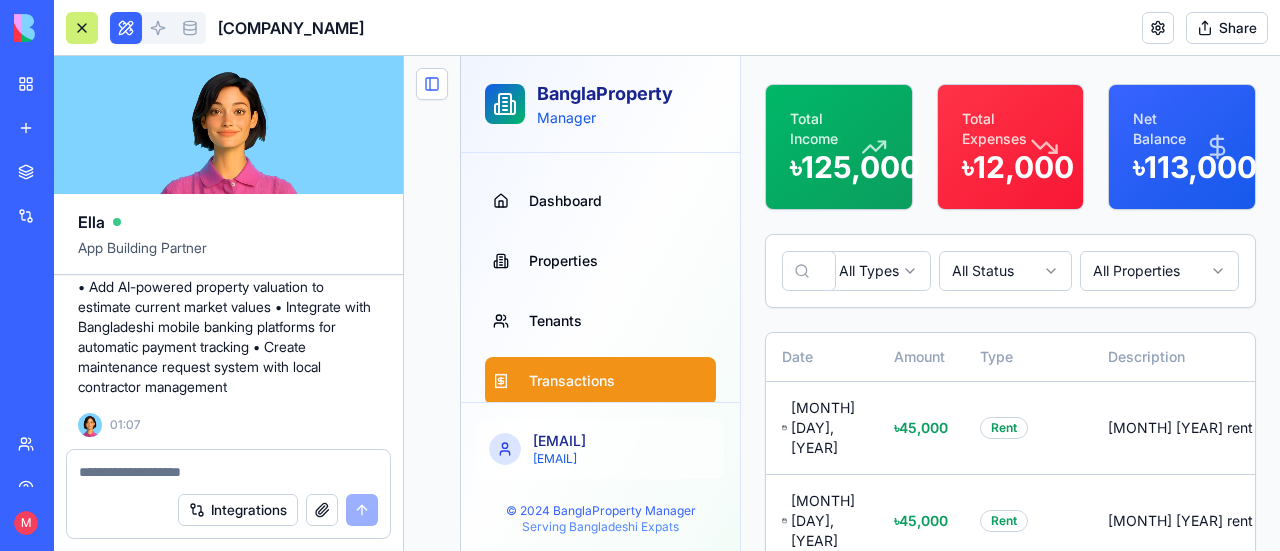 scroll, scrollTop: 104, scrollLeft: 0, axis: vertical 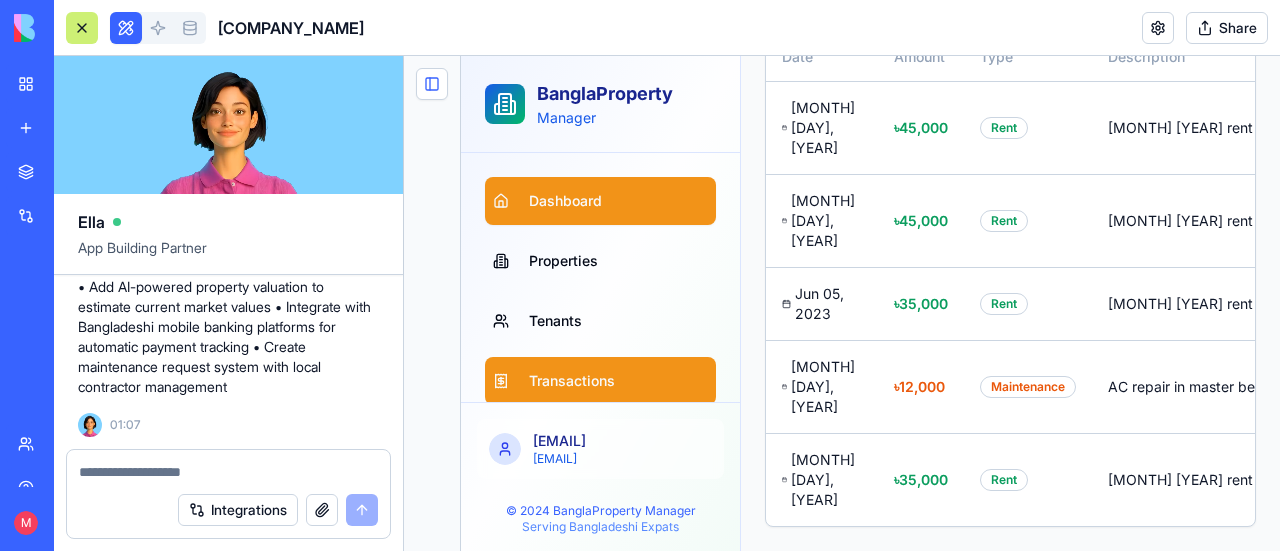 click on "Dashboard" at bounding box center [600, 201] 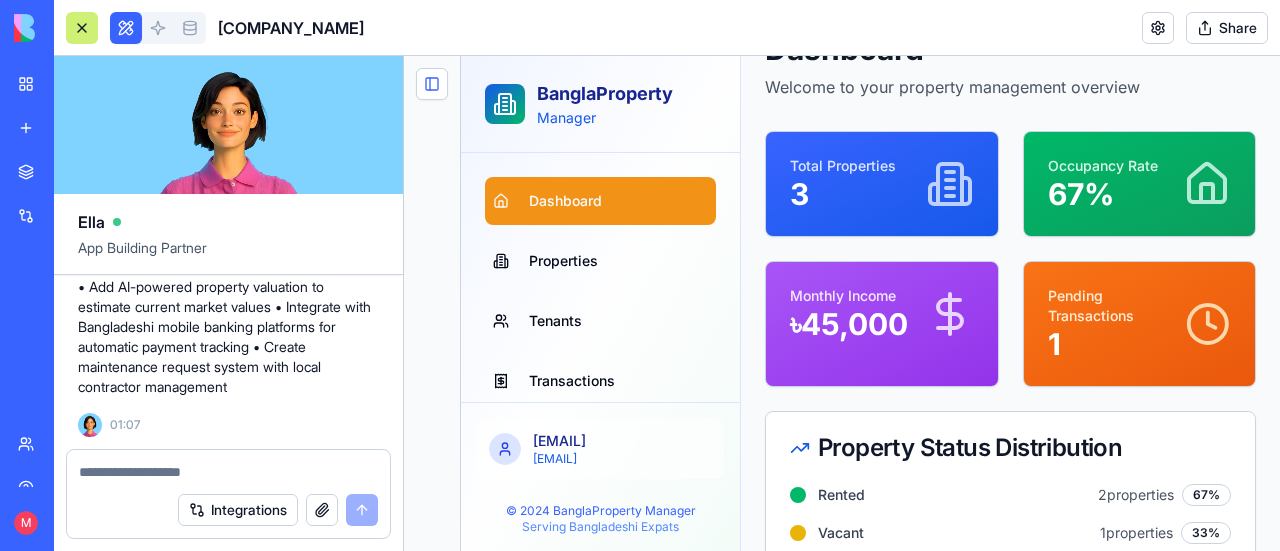 scroll, scrollTop: 0, scrollLeft: 0, axis: both 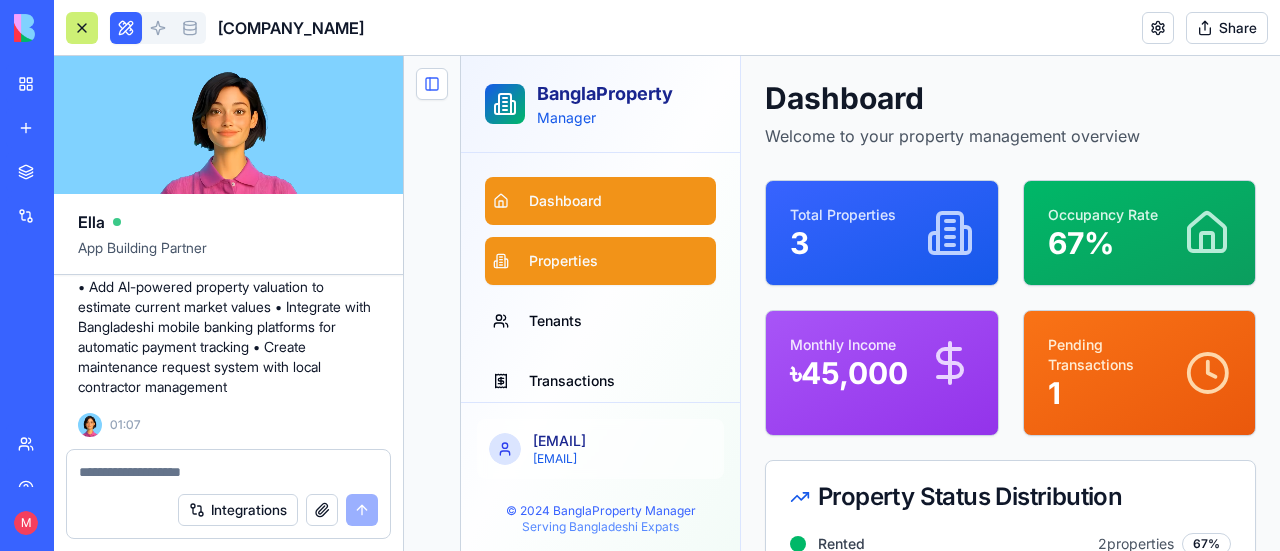 click on "Properties" at bounding box center [600, 261] 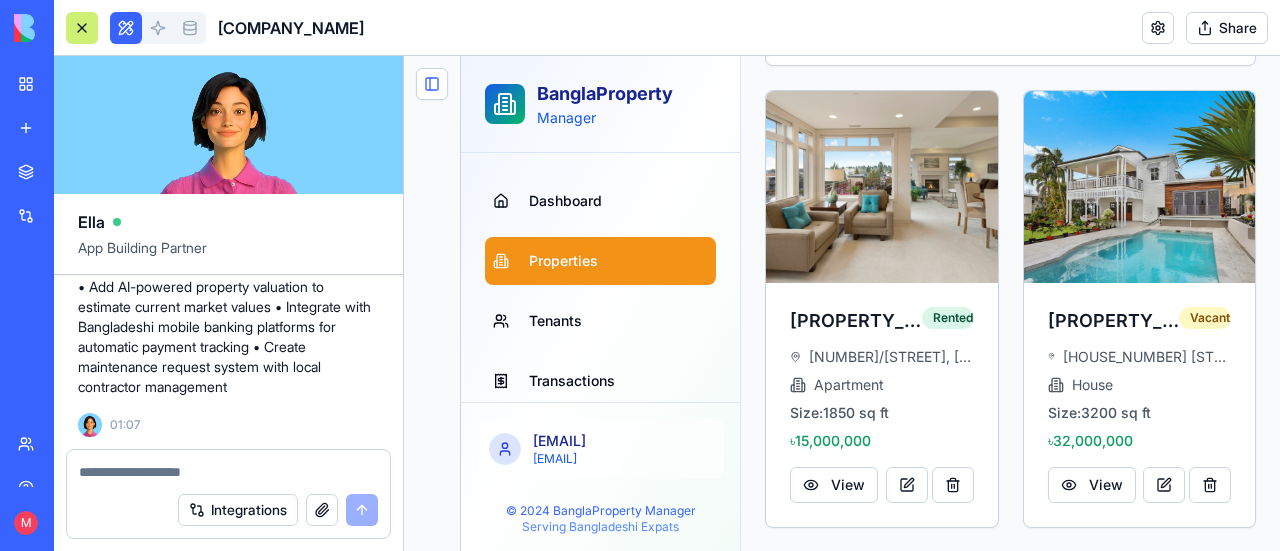 scroll, scrollTop: 0, scrollLeft: 0, axis: both 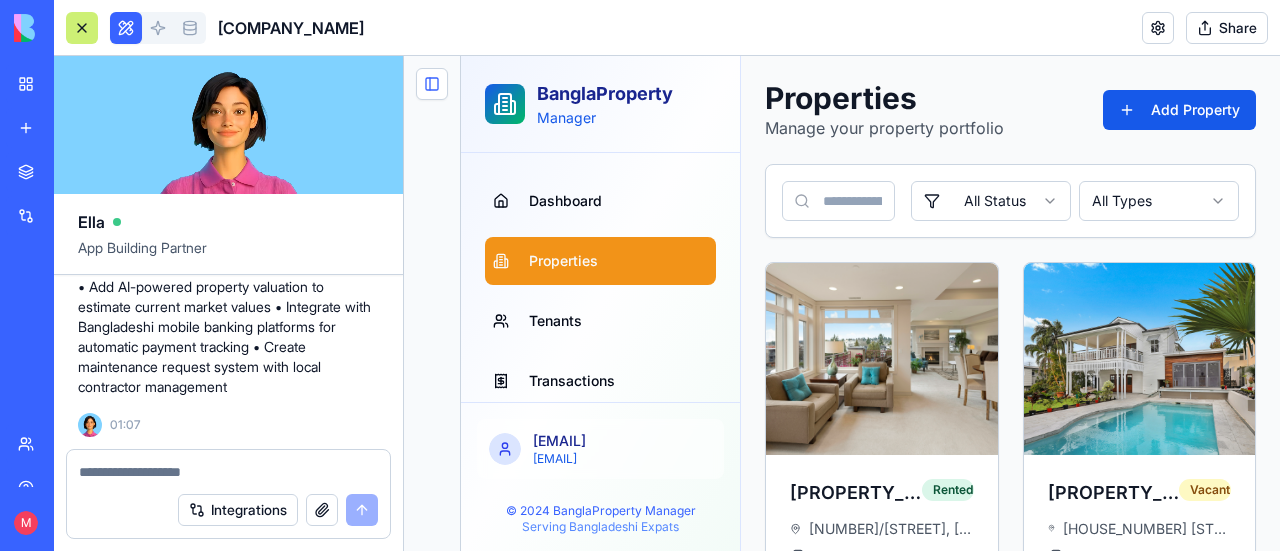 click on "Manager" at bounding box center [605, 118] 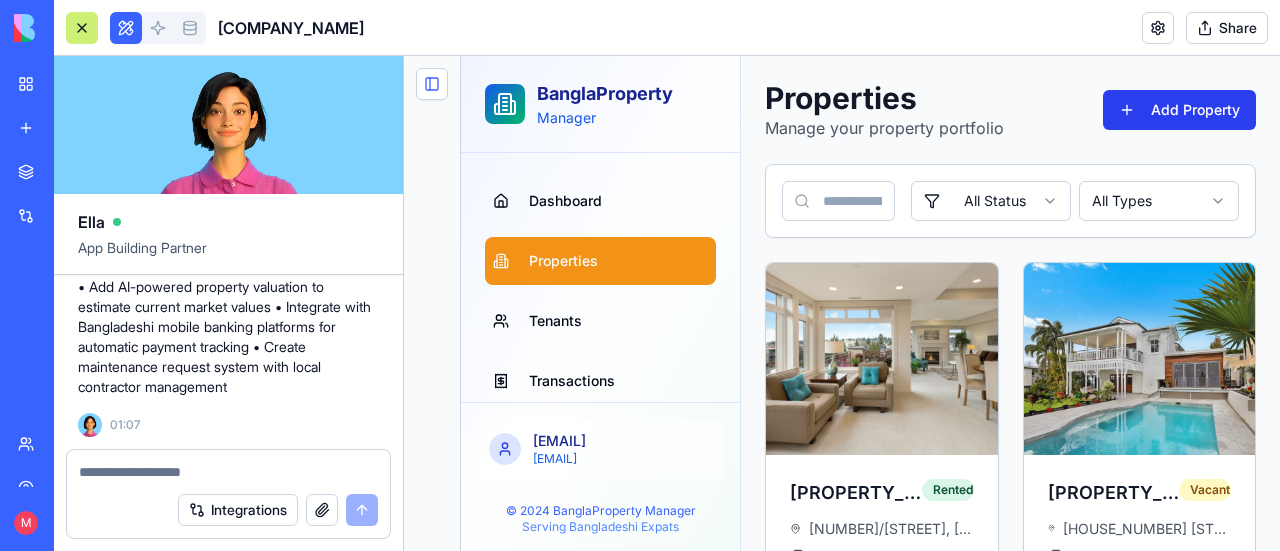 click on "Add Property" at bounding box center [1179, 110] 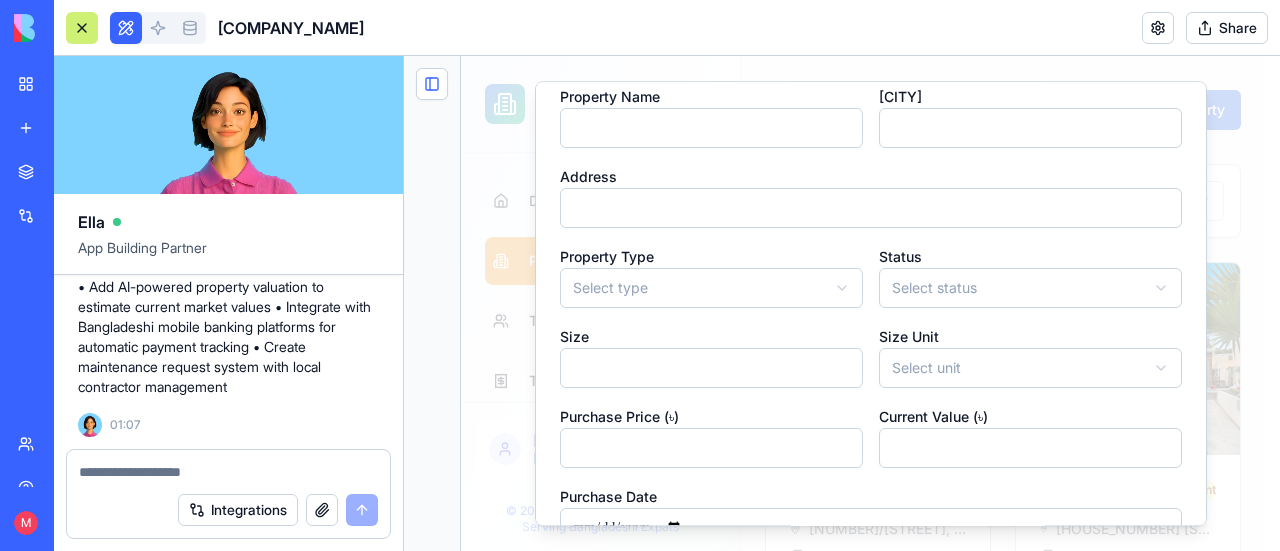 scroll, scrollTop: 0, scrollLeft: 0, axis: both 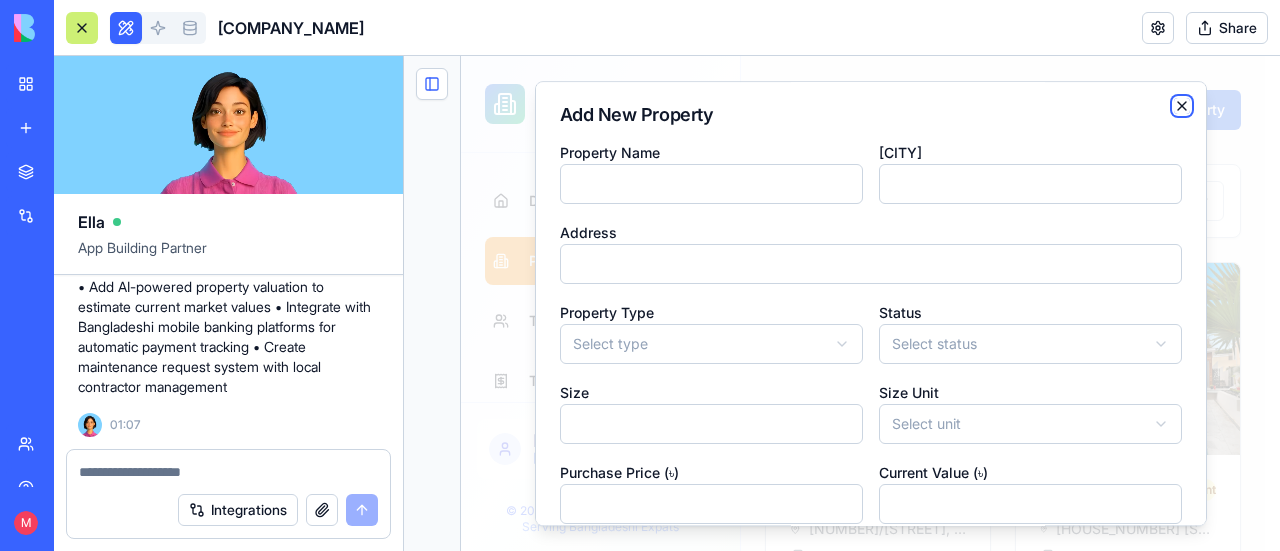 click 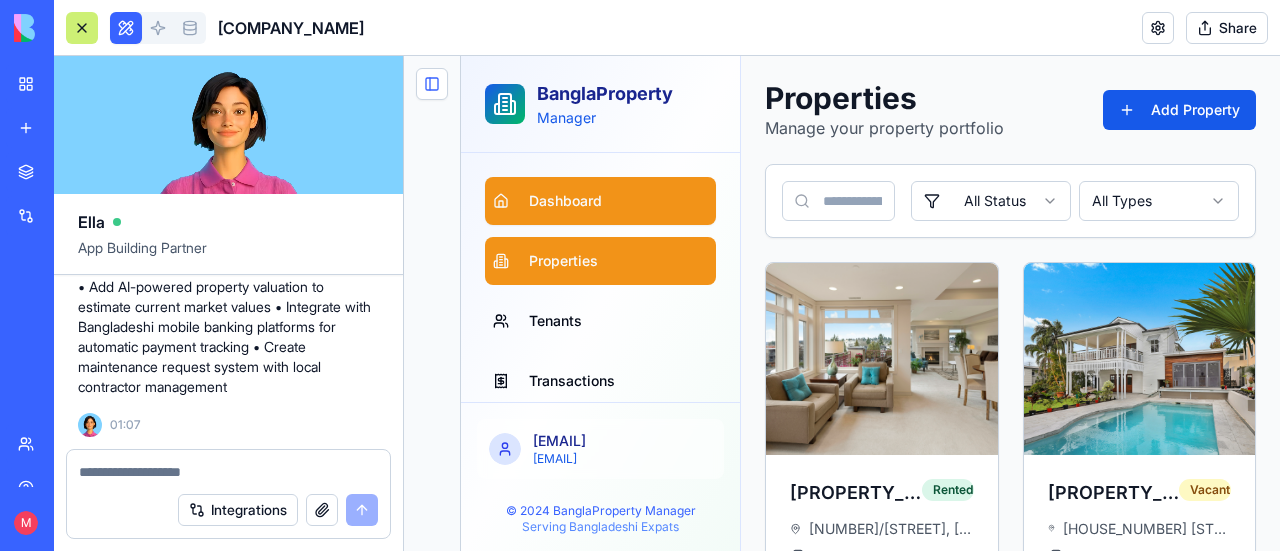 click on "Dashboard" at bounding box center (565, 201) 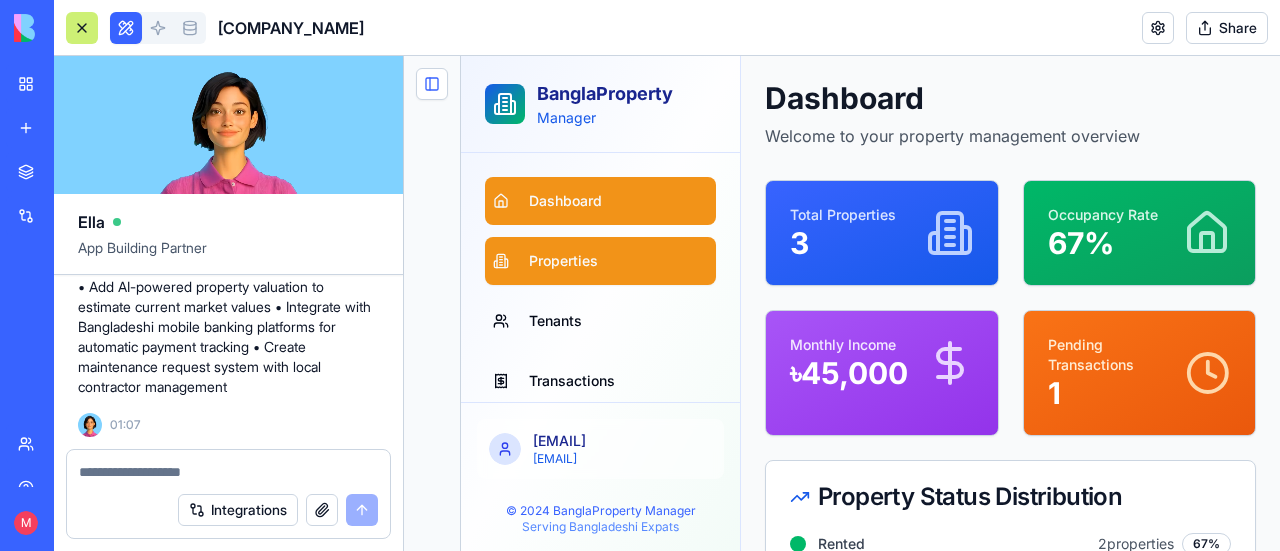 click on "Properties" at bounding box center [563, 261] 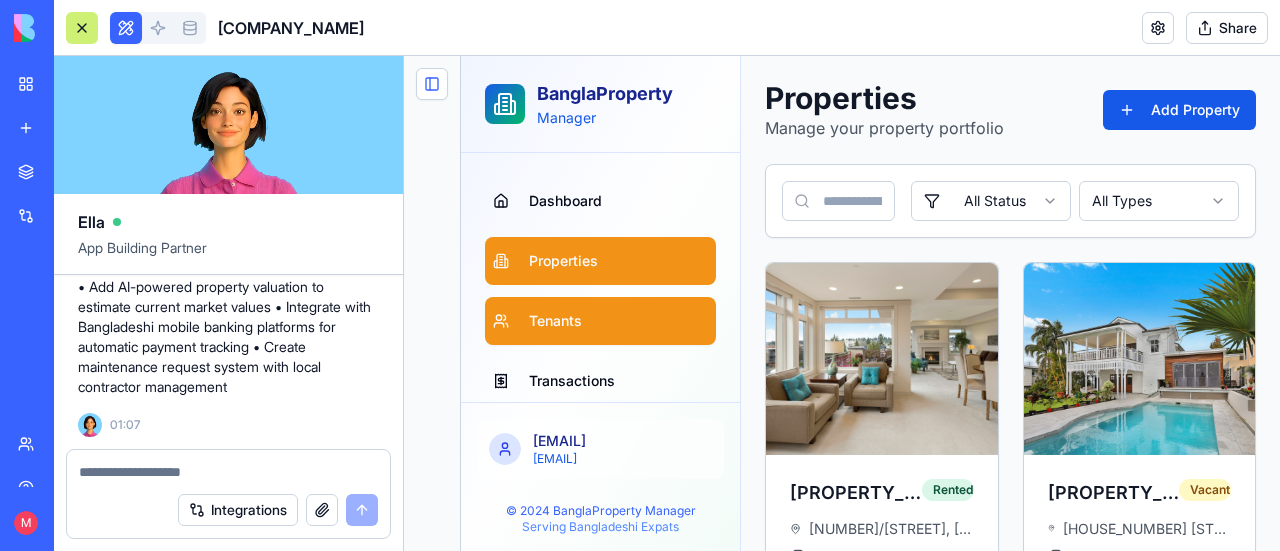 click on "Tenants" at bounding box center (555, 321) 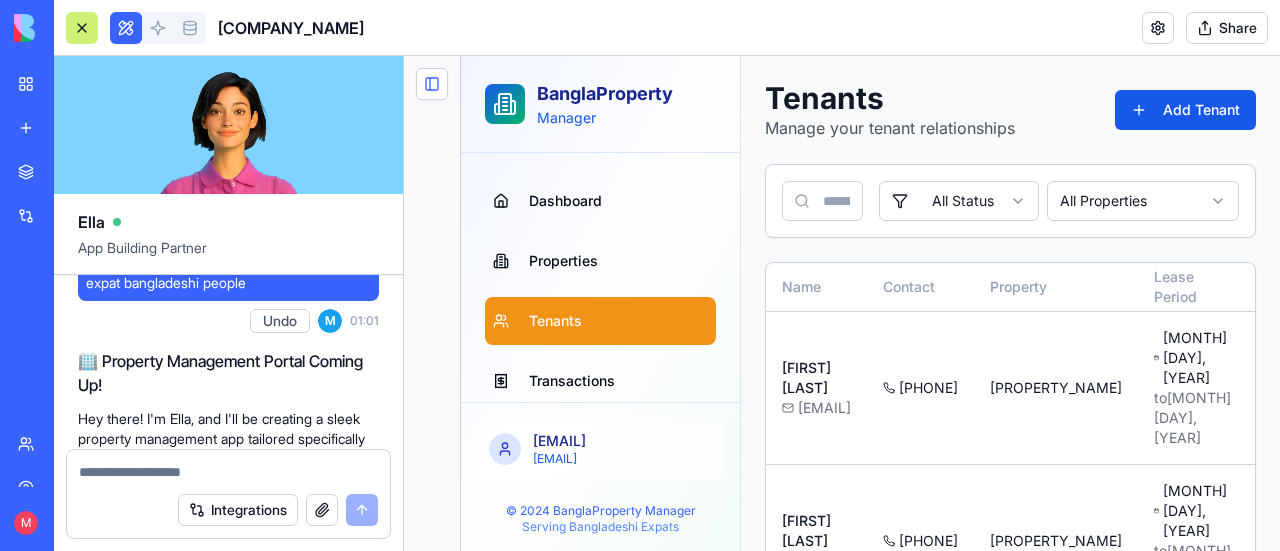 scroll, scrollTop: 0, scrollLeft: 0, axis: both 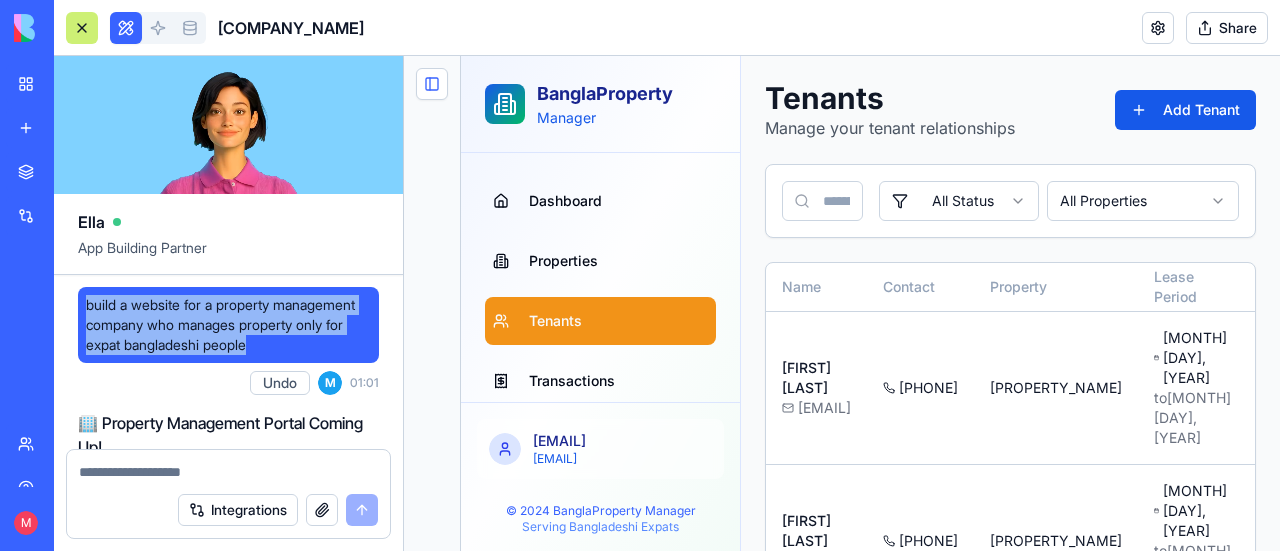 drag, startPoint x: 140, startPoint y: 371, endPoint x: 83, endPoint y: 305, distance: 87.20665 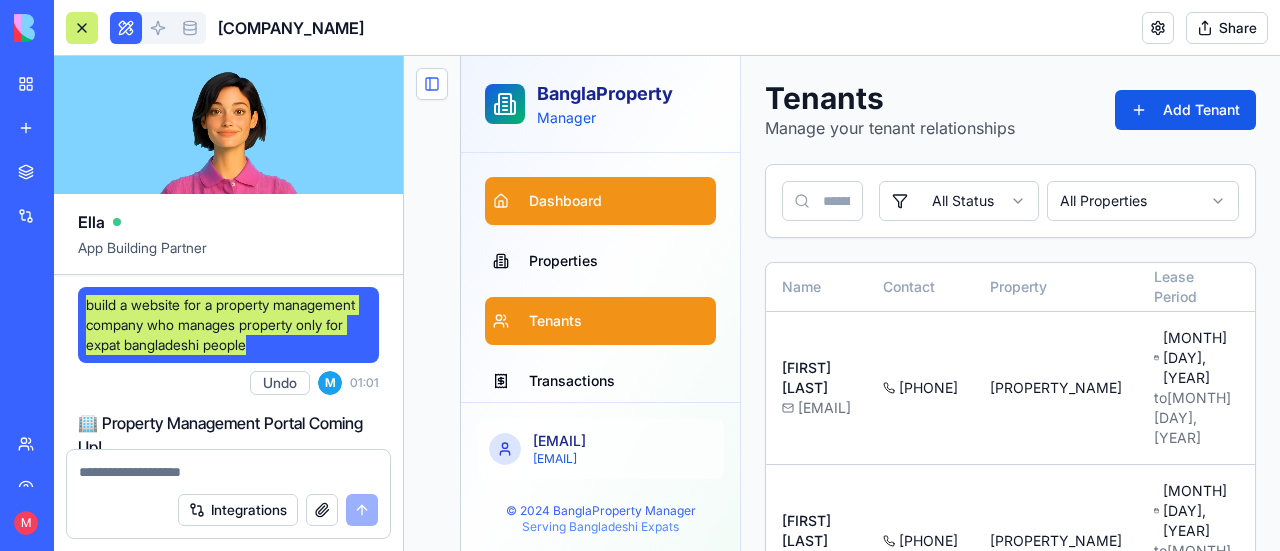 click on "Dashboard" at bounding box center [565, 201] 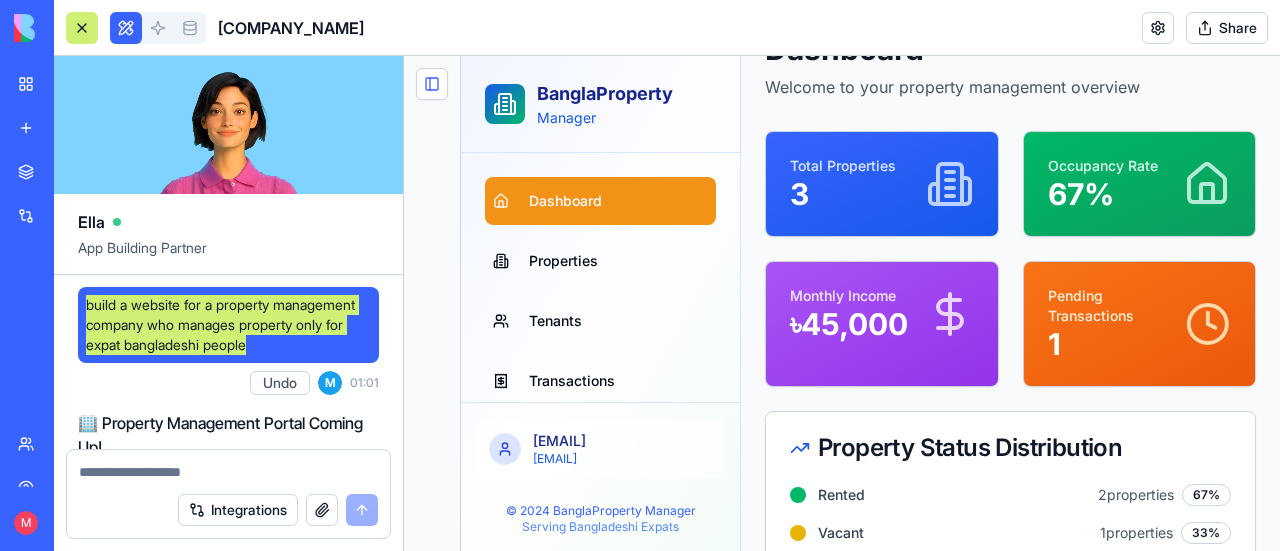 scroll, scrollTop: 0, scrollLeft: 0, axis: both 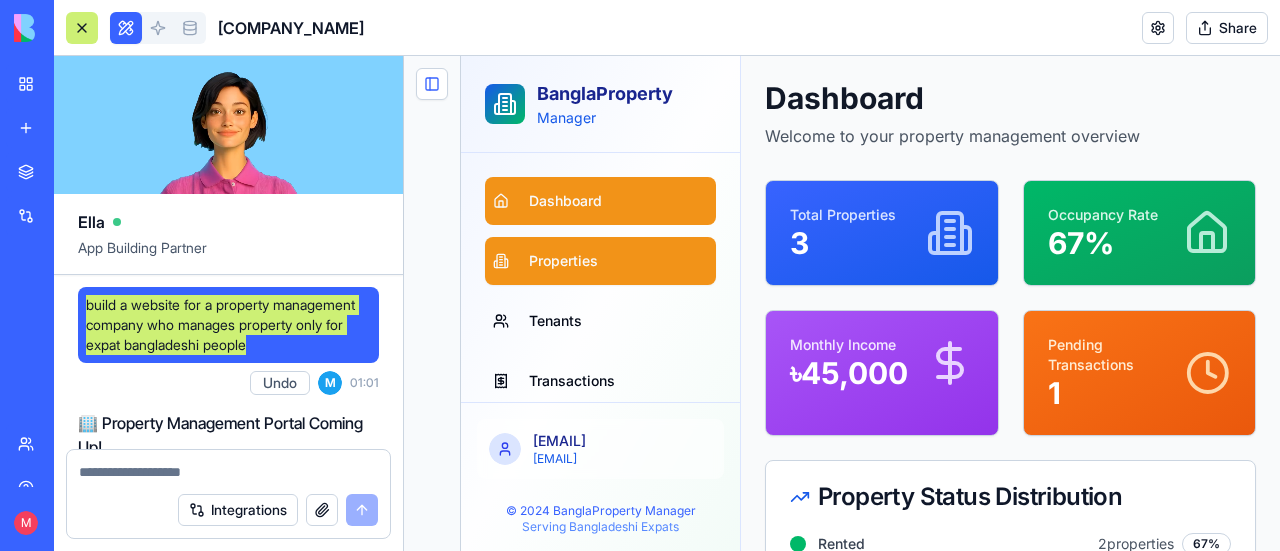 click on "Properties" at bounding box center (563, 261) 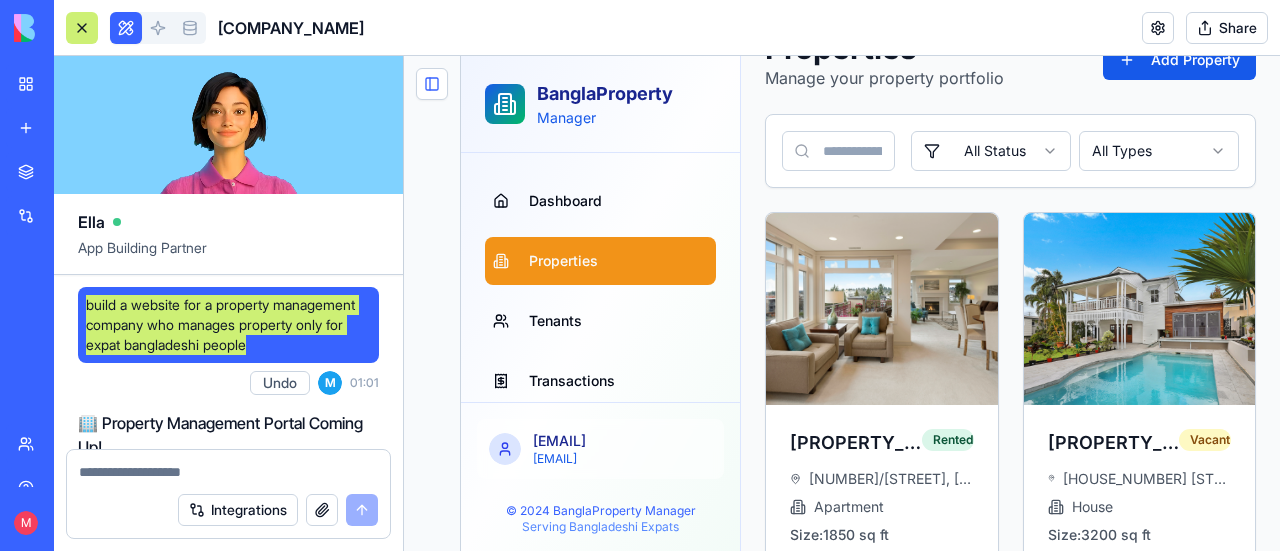 scroll, scrollTop: 0, scrollLeft: 0, axis: both 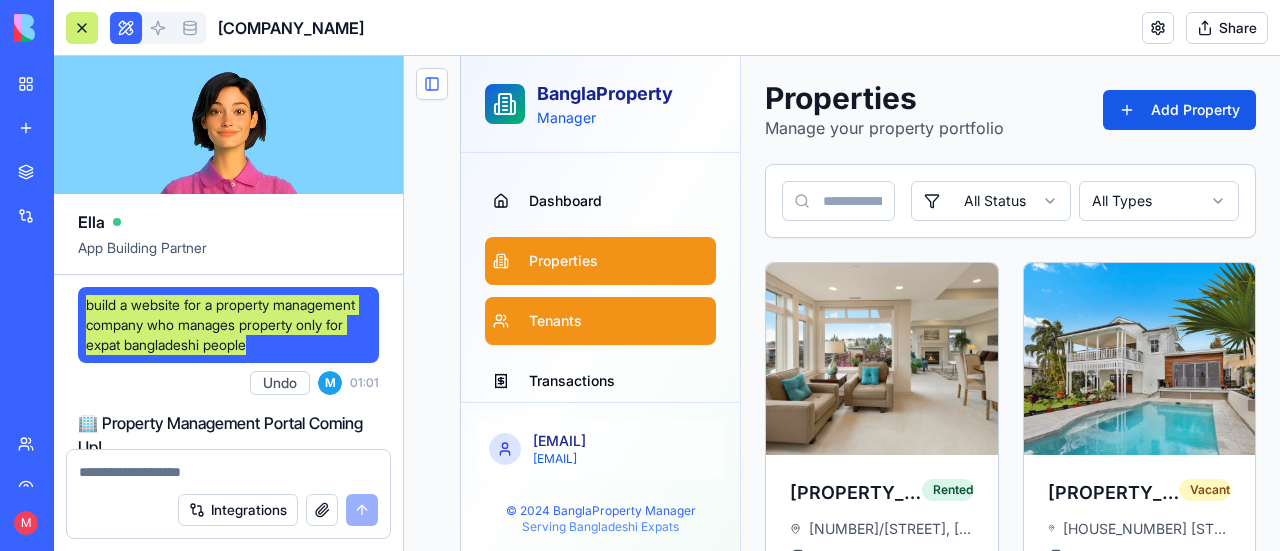 click on "Tenants" at bounding box center (600, 321) 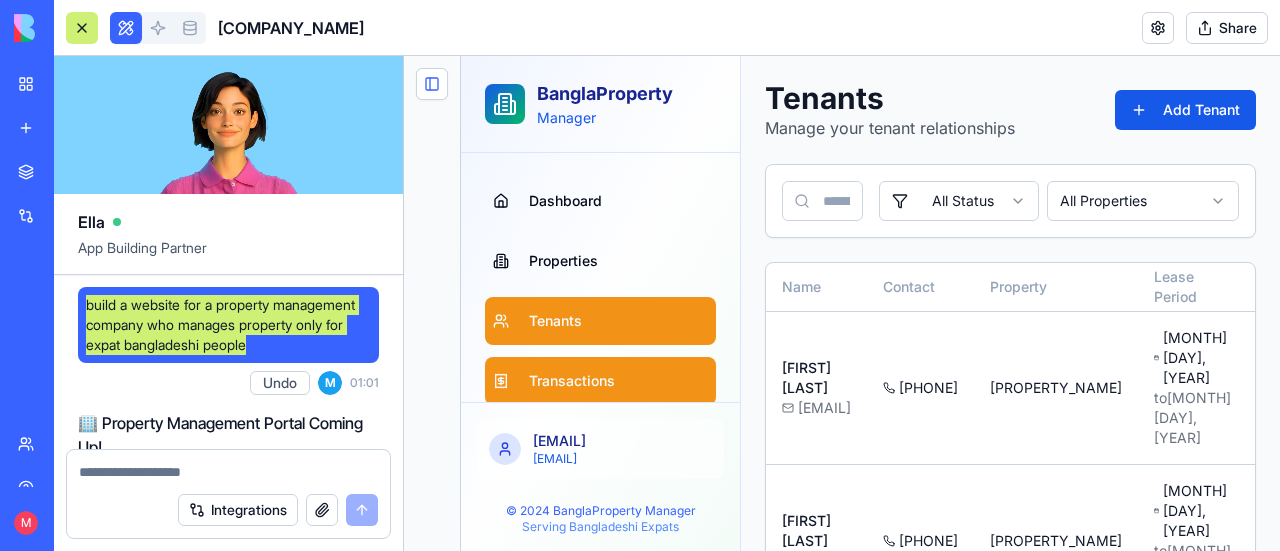 click on "Transactions" at bounding box center [572, 381] 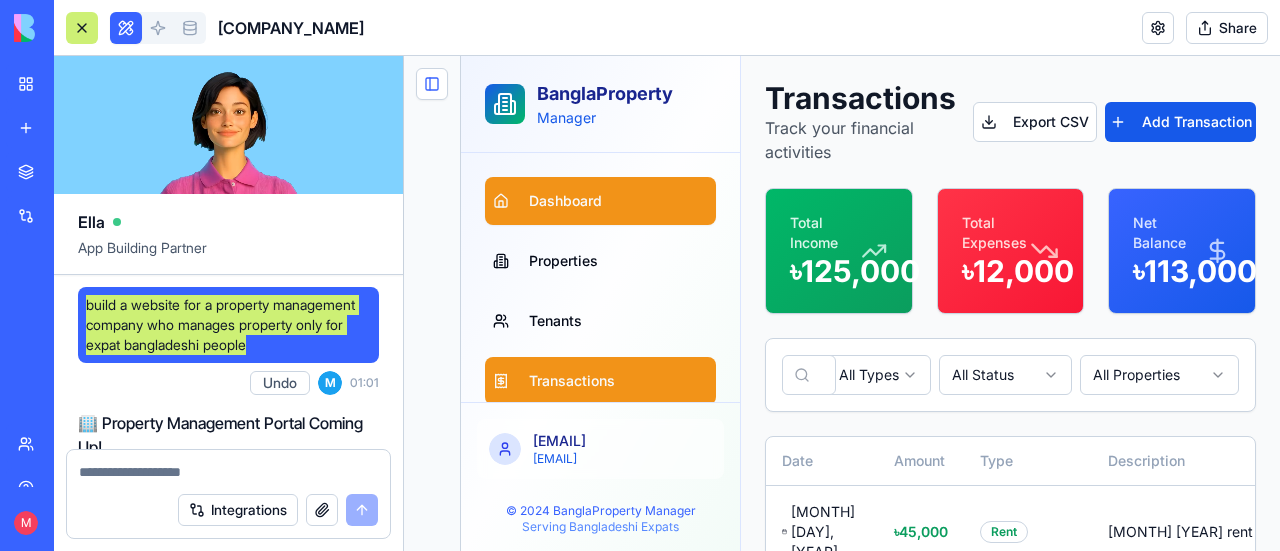 click on "Dashboard" at bounding box center [565, 201] 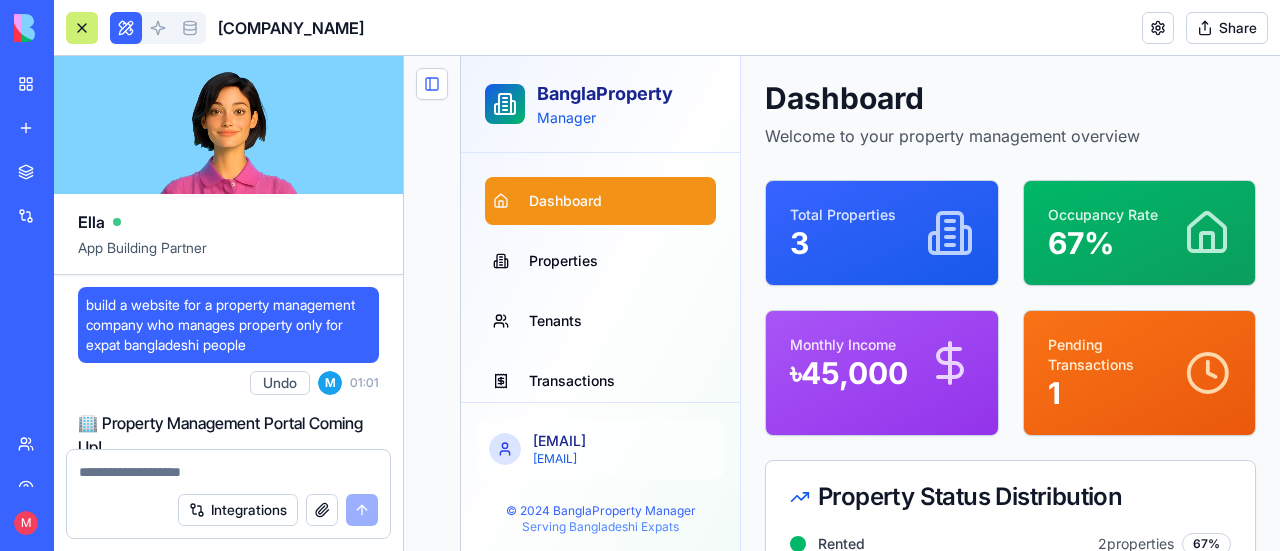 click at bounding box center [432, 331] 